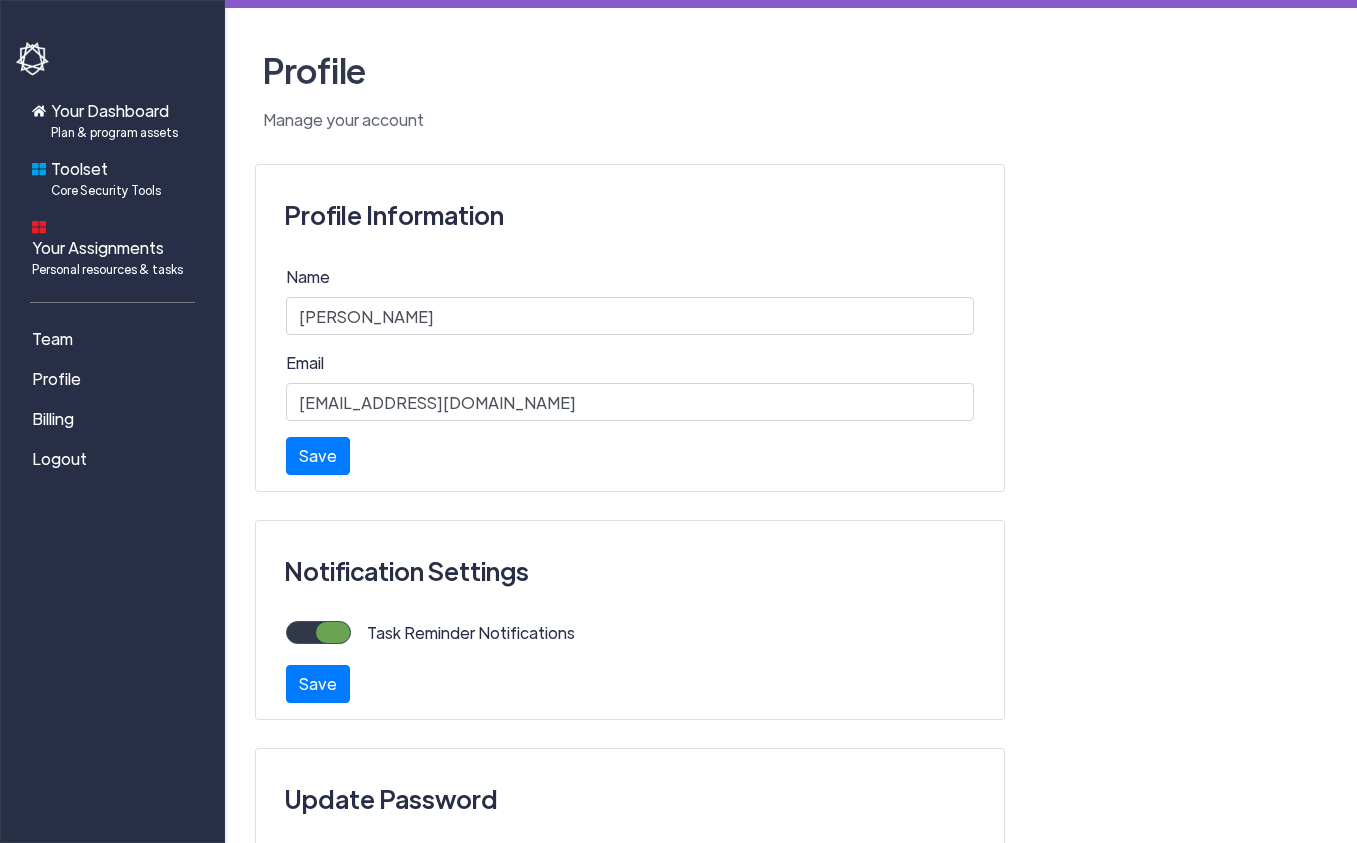 scroll, scrollTop: 0, scrollLeft: 0, axis: both 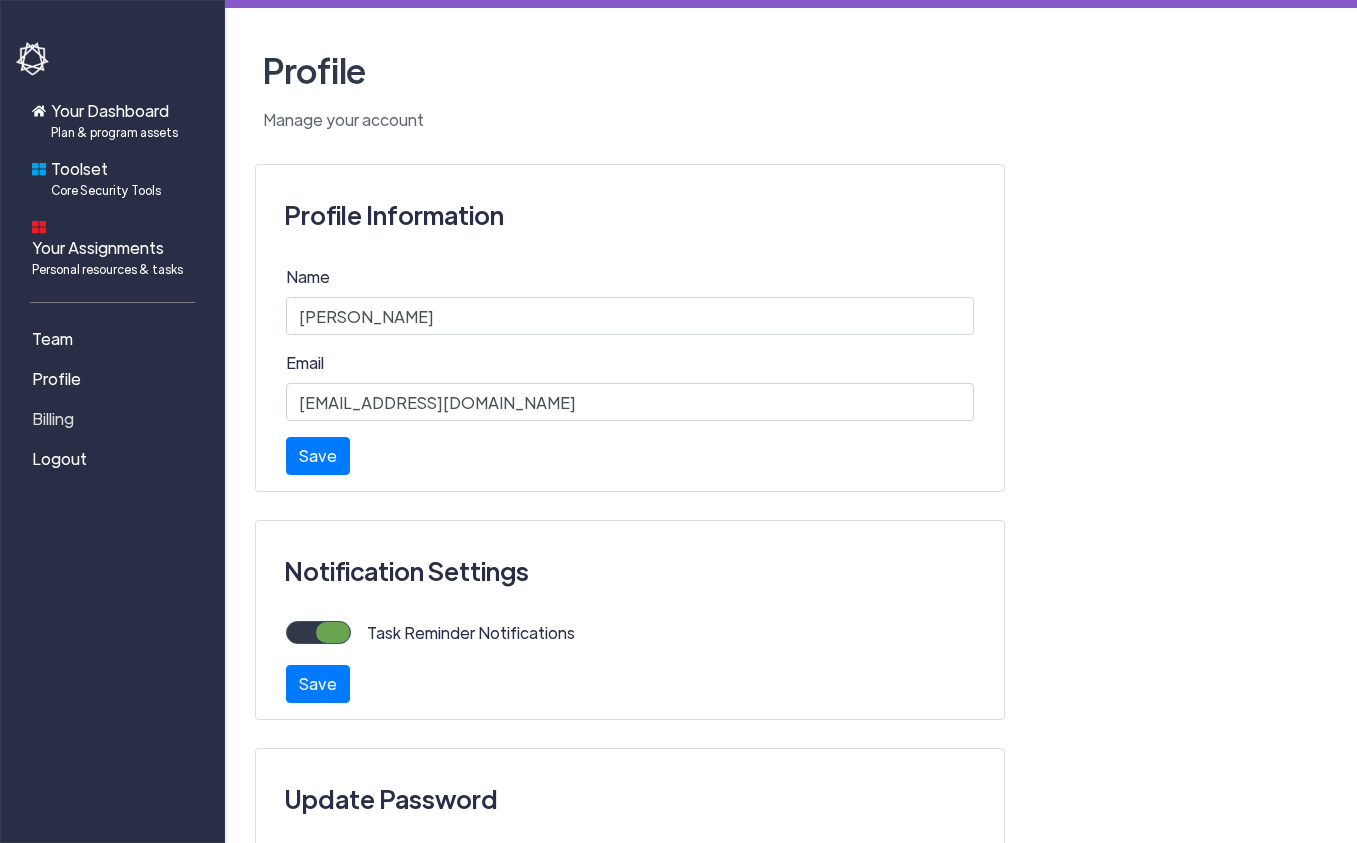 click on "Billing" 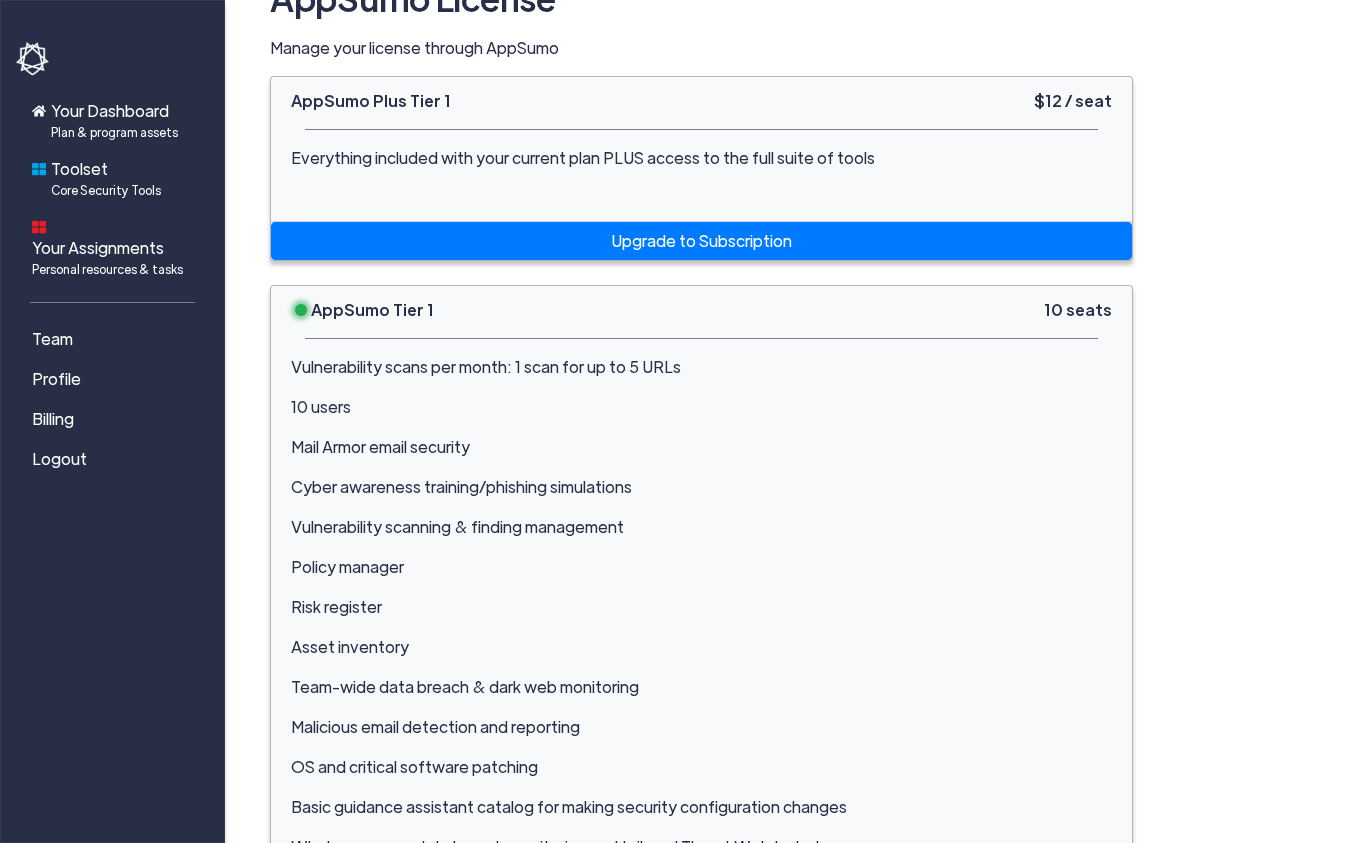 scroll, scrollTop: 98, scrollLeft: 0, axis: vertical 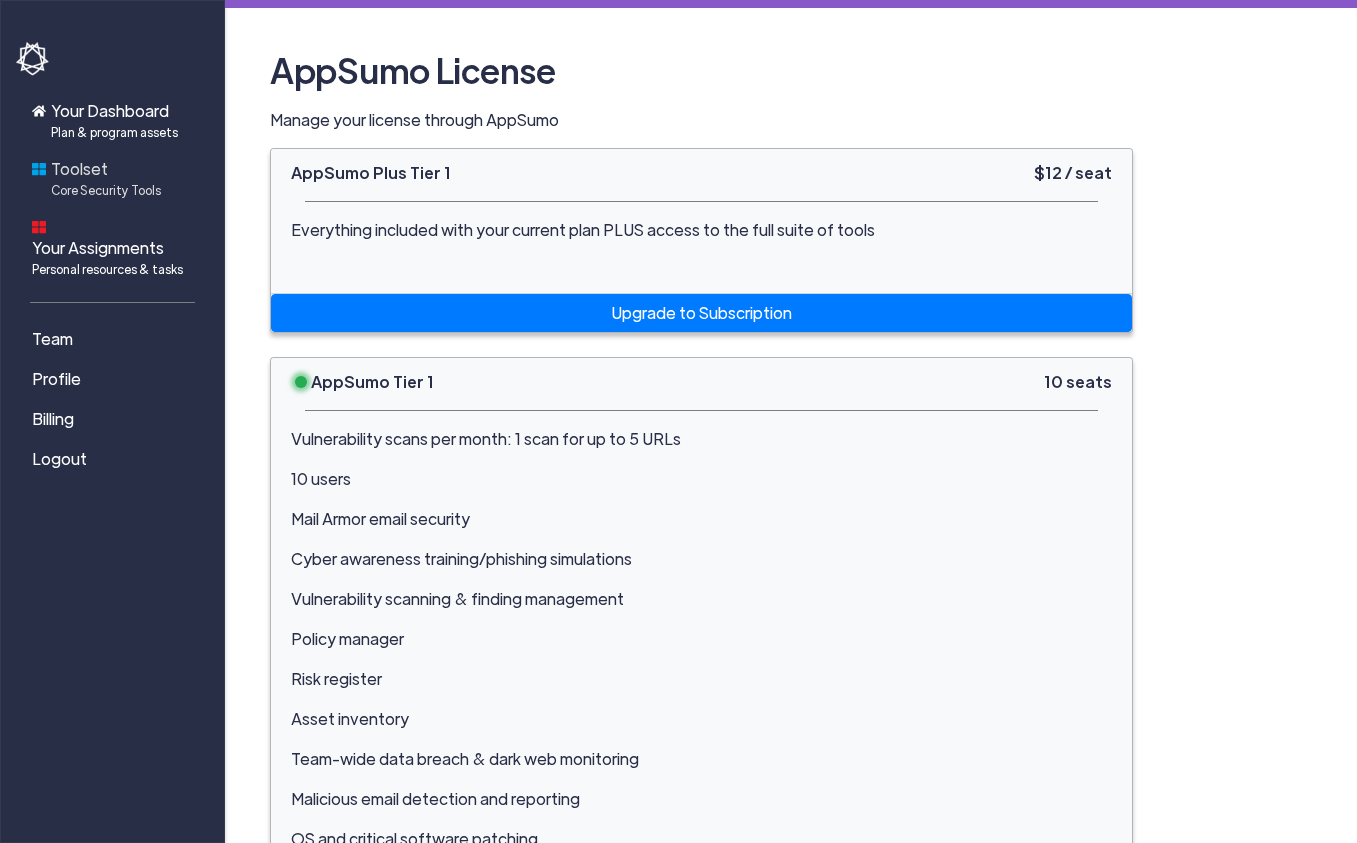 click on "Toolset  Core Security Tools" 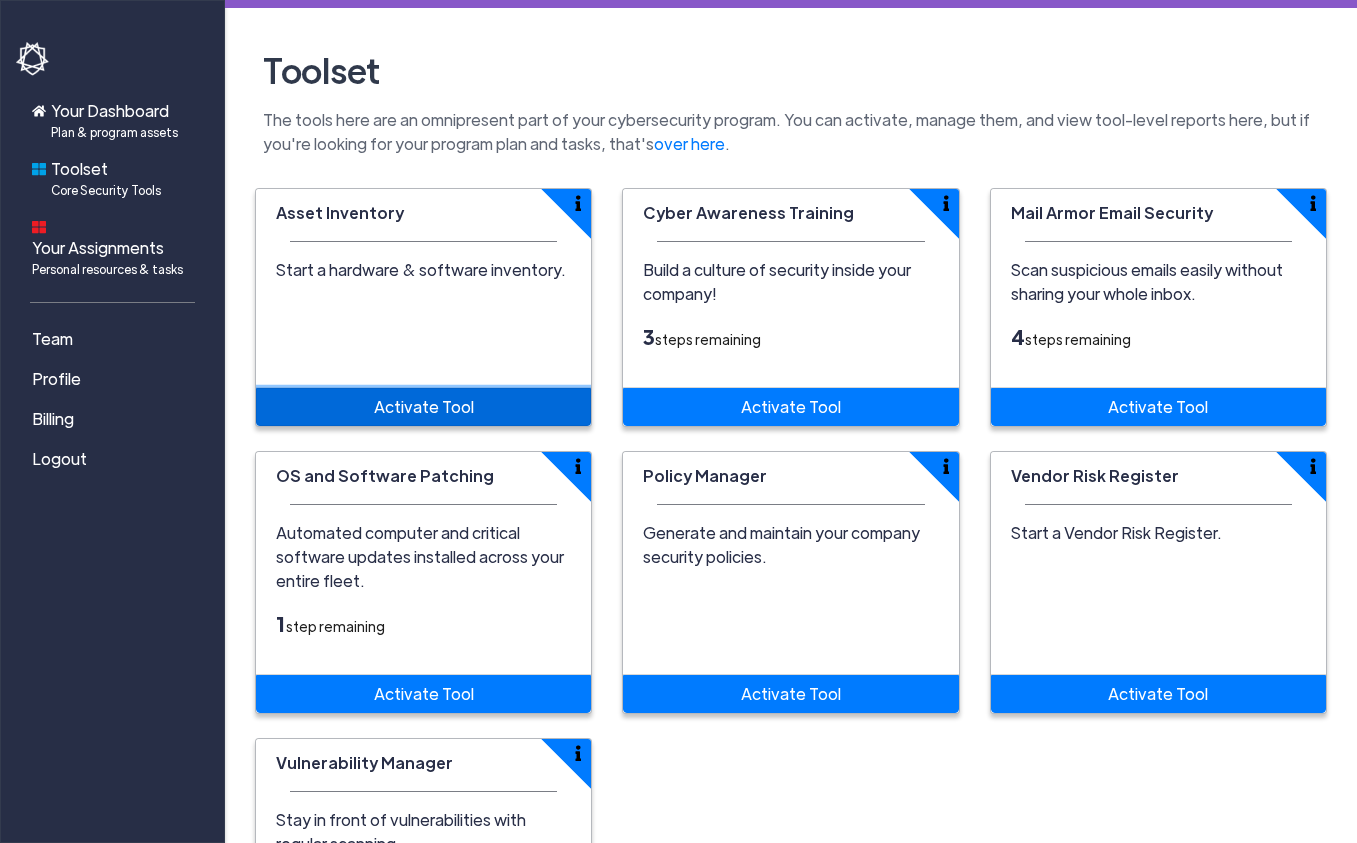 click on "Activate Tool" 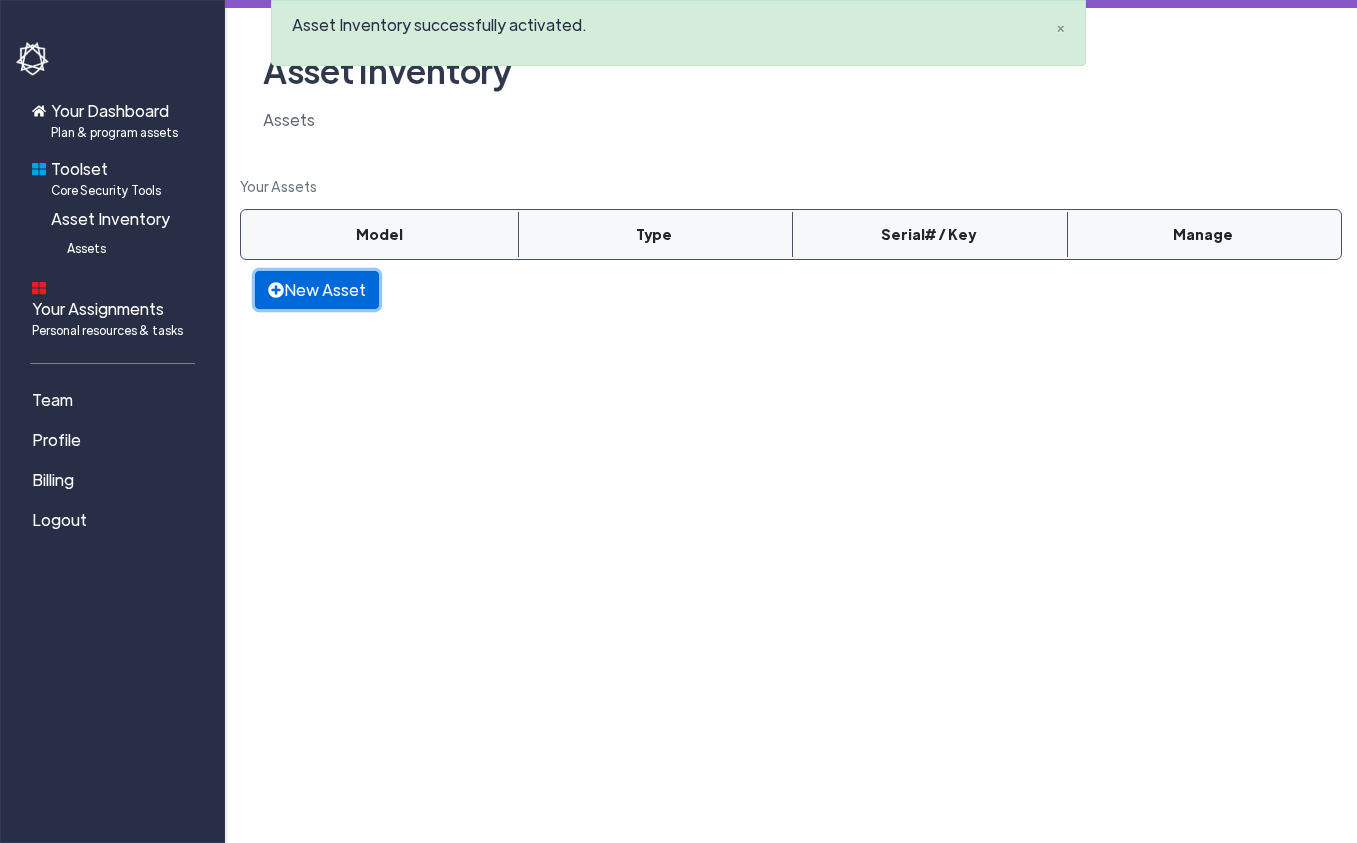click on "New Asset" 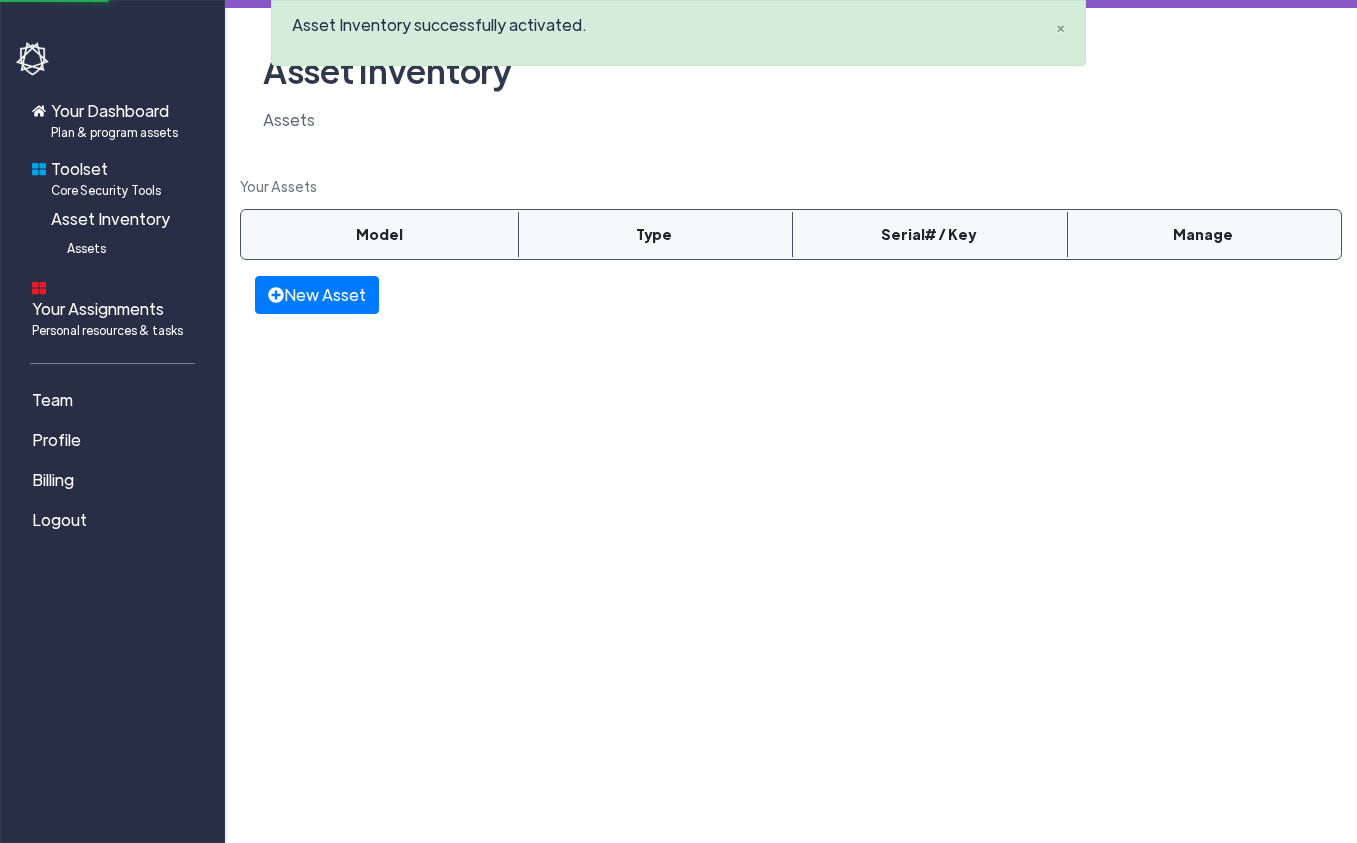 select 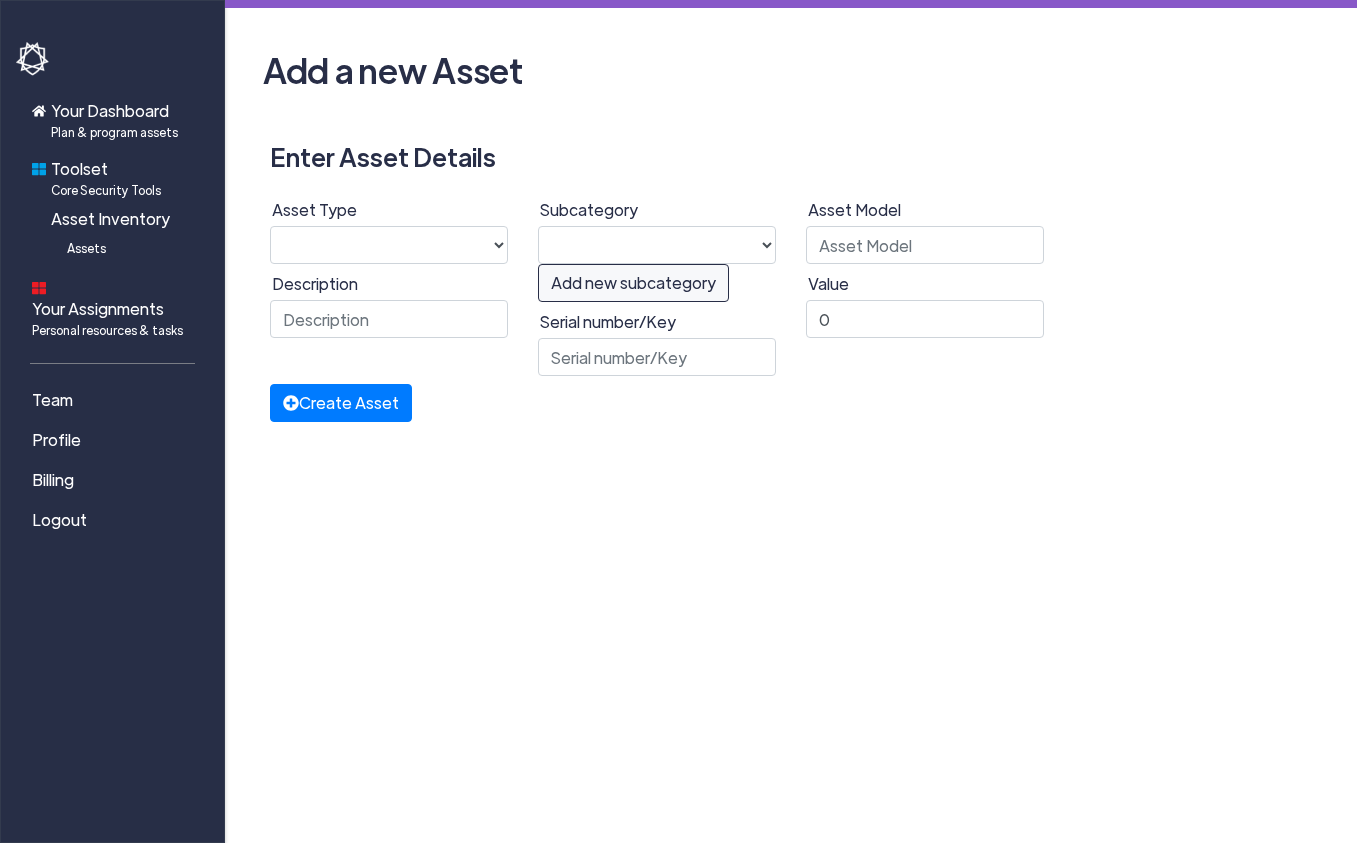 click on "Enter Asset Details" 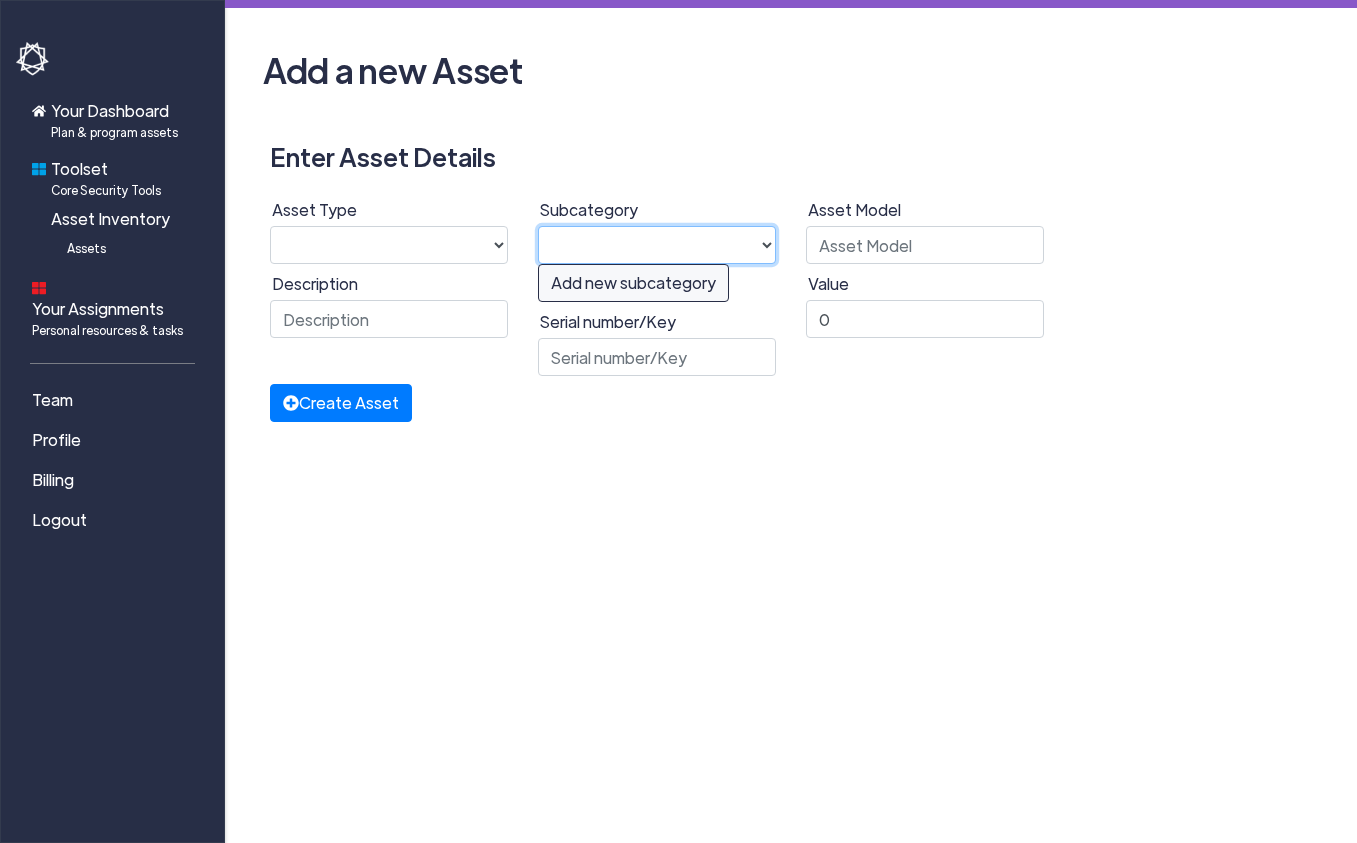 click on "Anti-malware/Anti-virus IDE Design Finance" 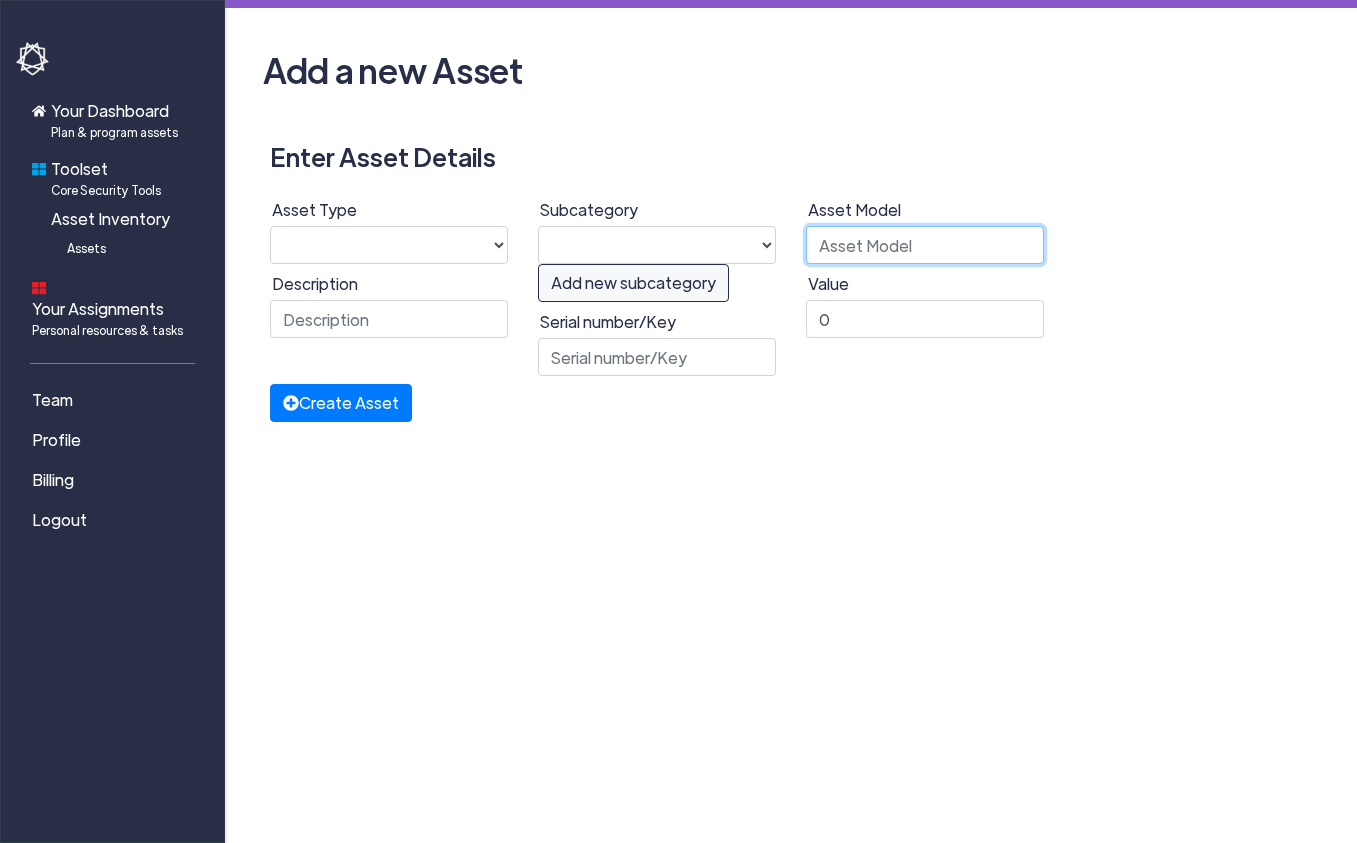 click 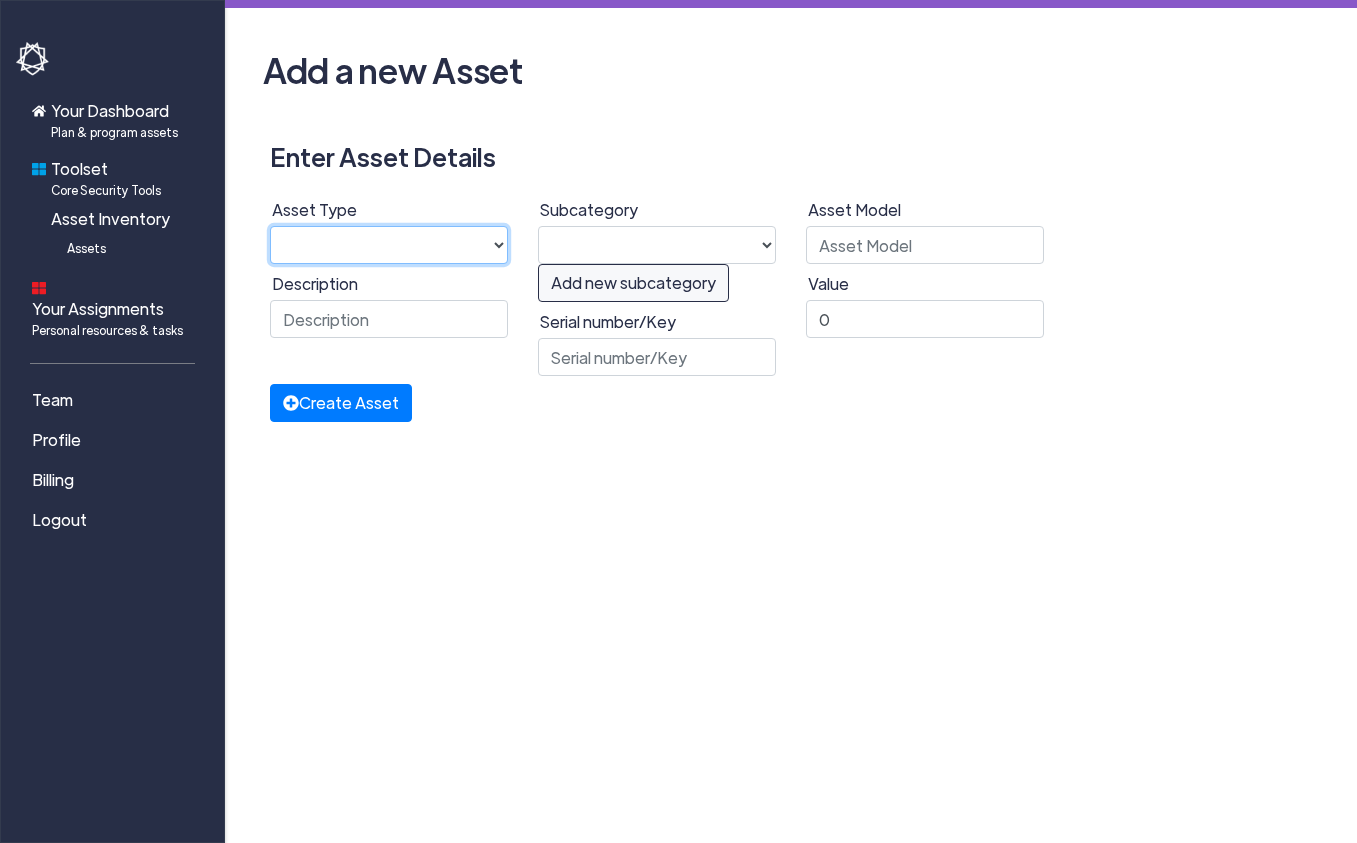 click on "Hardware Software" 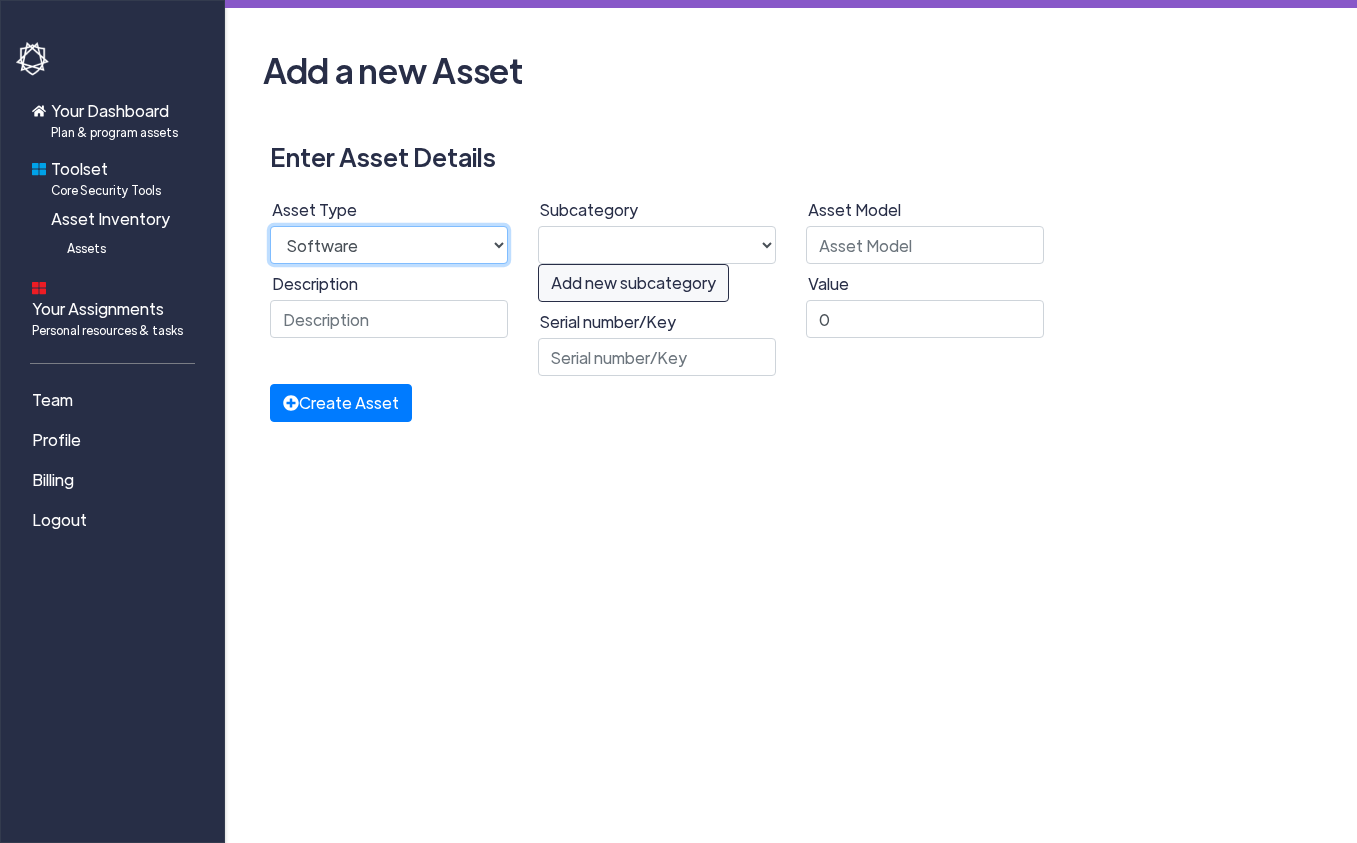 select on "19" 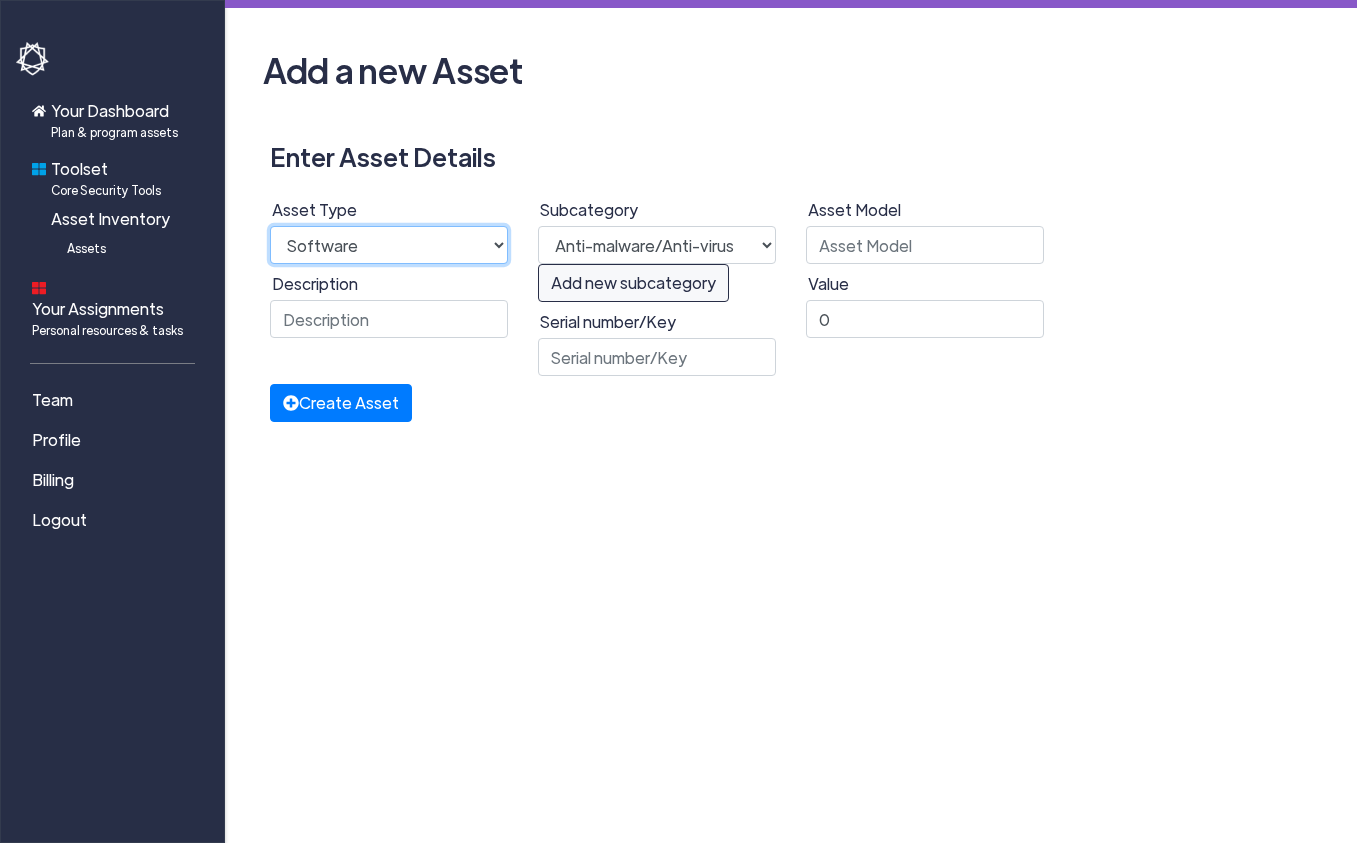 click on "Hardware Software" 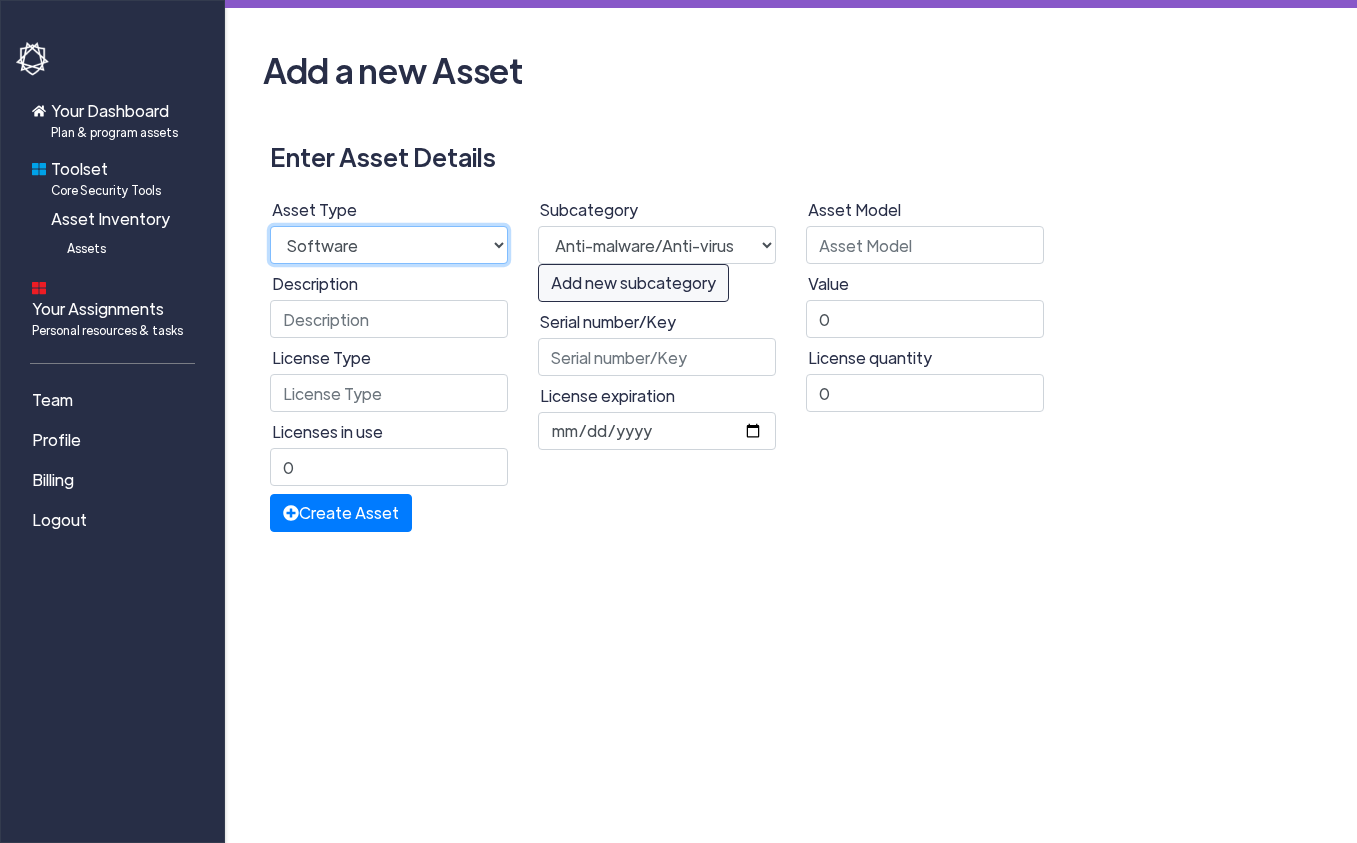 select on "hardware" 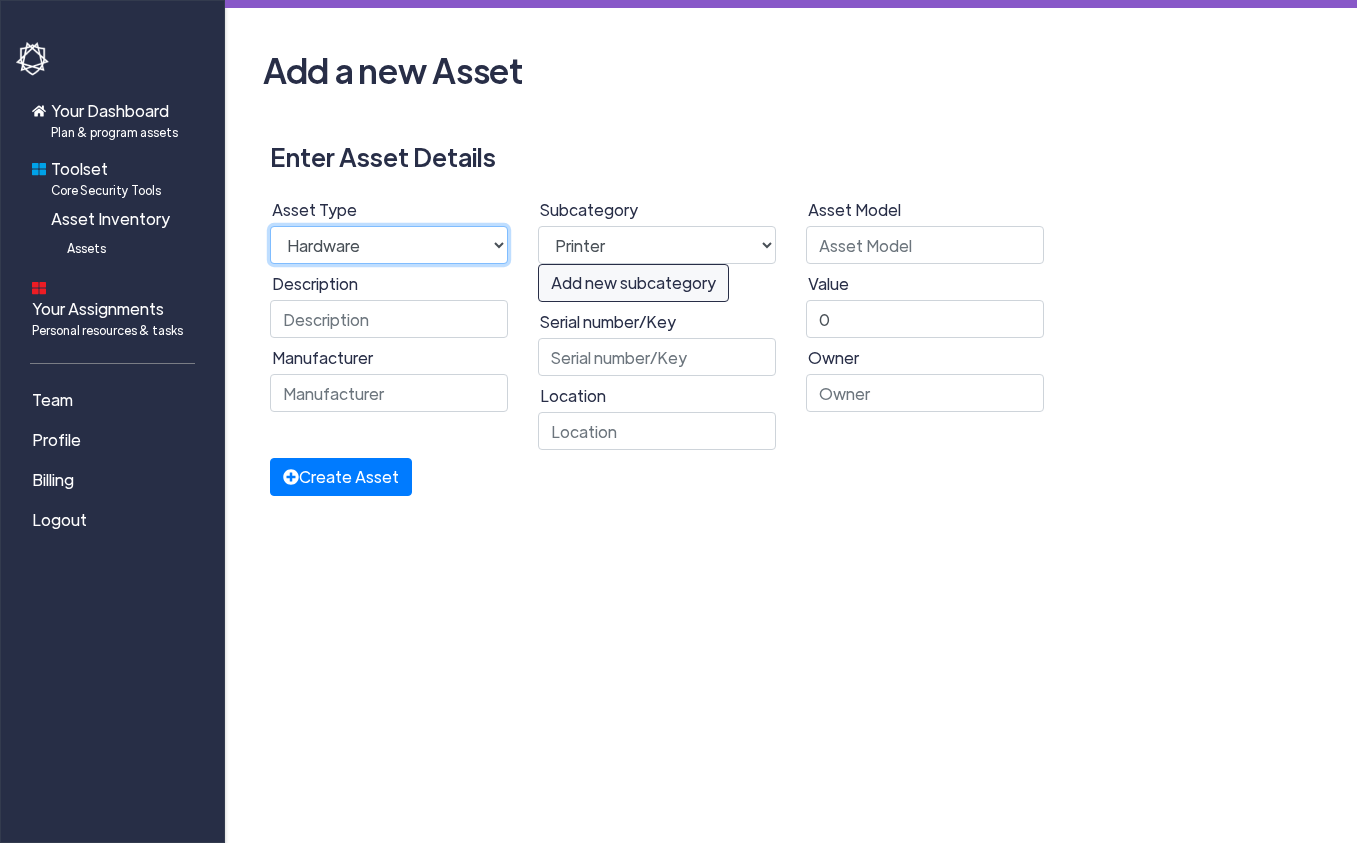 select on "22" 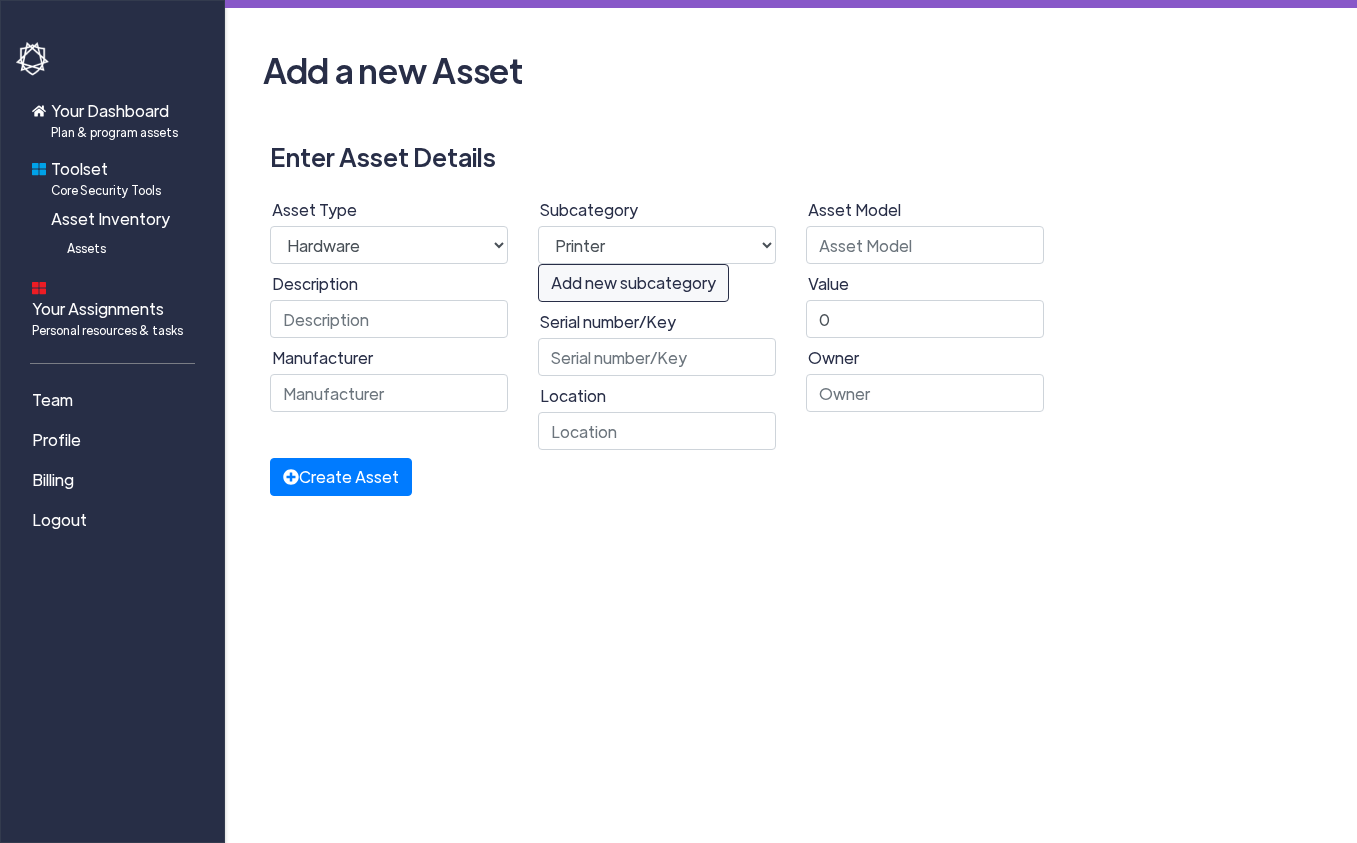 click on "Your Dashboard  Plan & program assets  Toolset  Core Security Tools Asset Inventory Assets  Your Assignments  Personal resources & tasks Team Profile  Billing  Logout Add a new Asset Enter Asset Details Asset Type Hardware Software Description Manufacturer Subcategory Printer TV Wireless Access Point Network Switch Laptop Desktop Computer Router  Add new subcategory  Serial number/Key Location Asset Model Value 0 Owner  Create Asset   Add new subcategory  Subcategory Name Subcategory Description Asset Type Hardware Software  Create Asset Subcategory   Cancel" 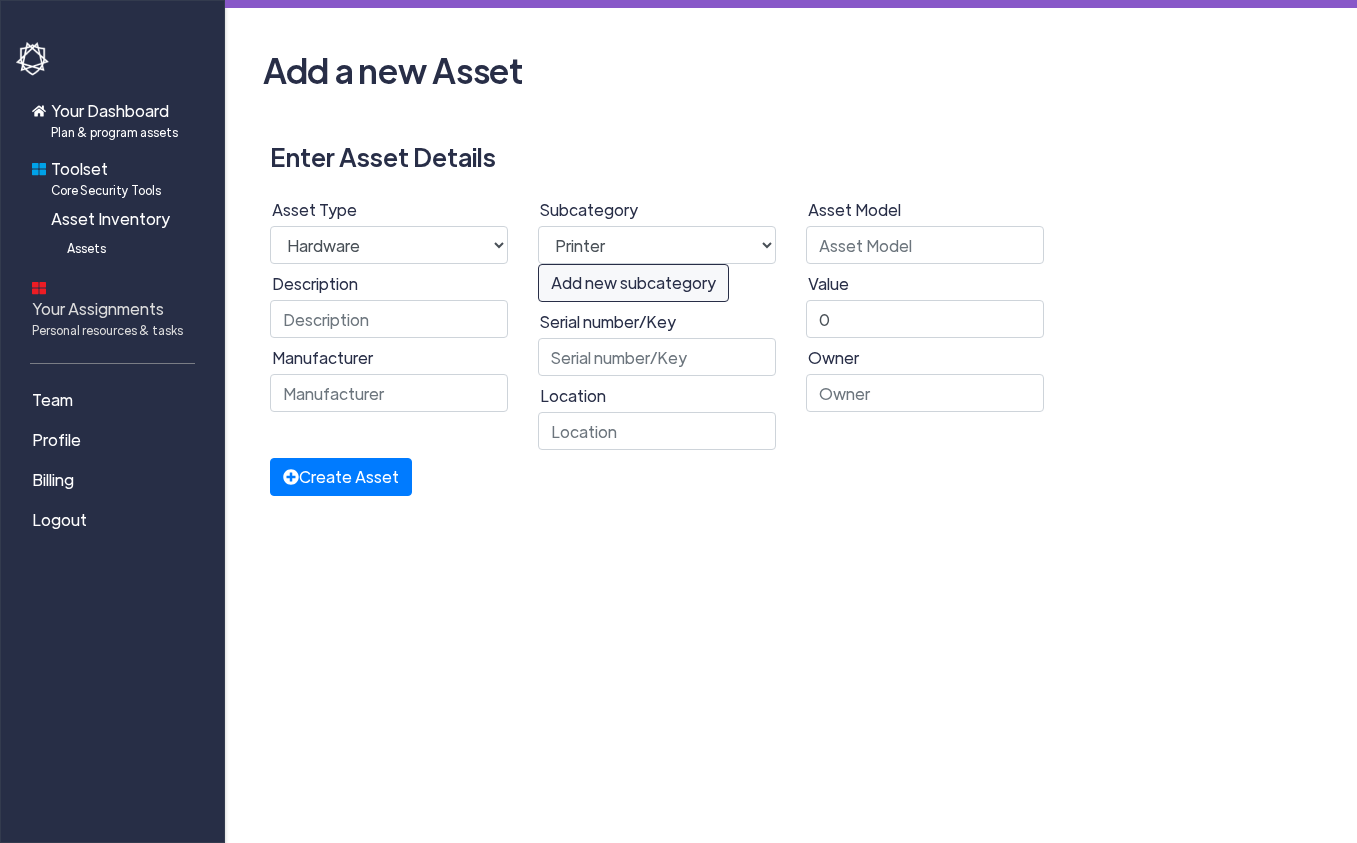 click on "Your Assignments  Personal resources & tasks" 